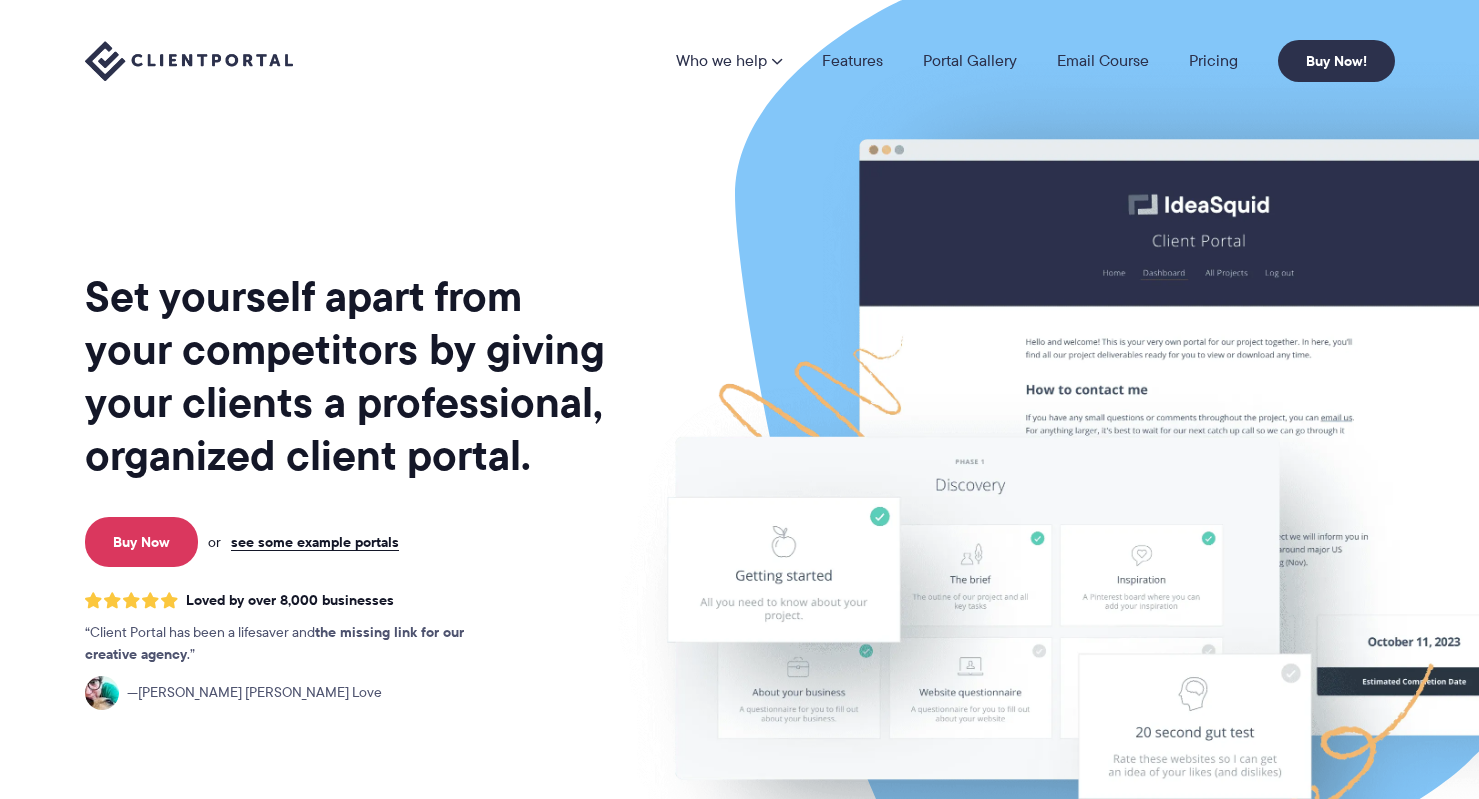 scroll, scrollTop: 0, scrollLeft: 0, axis: both 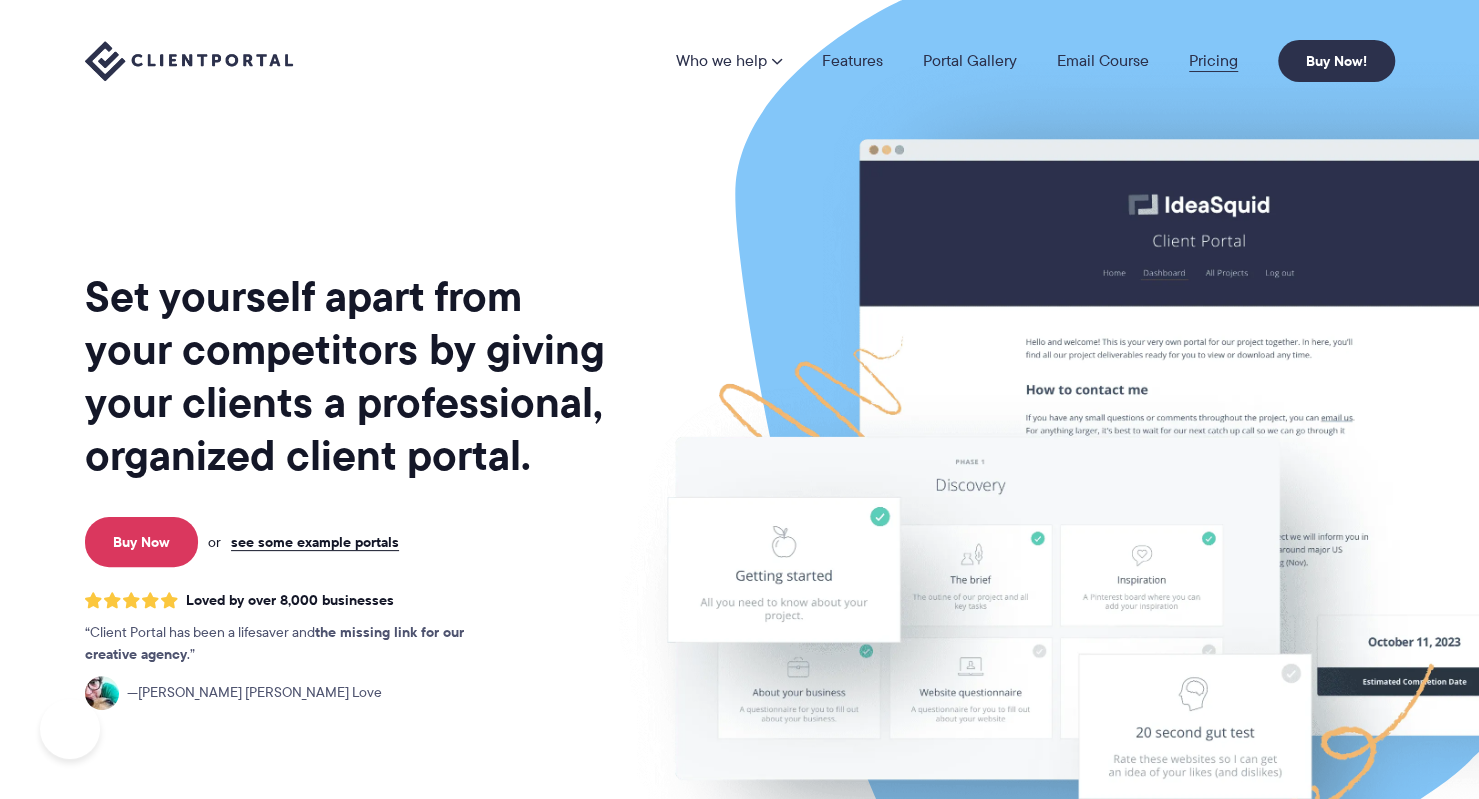 click on "Pricing" at bounding box center (1213, 61) 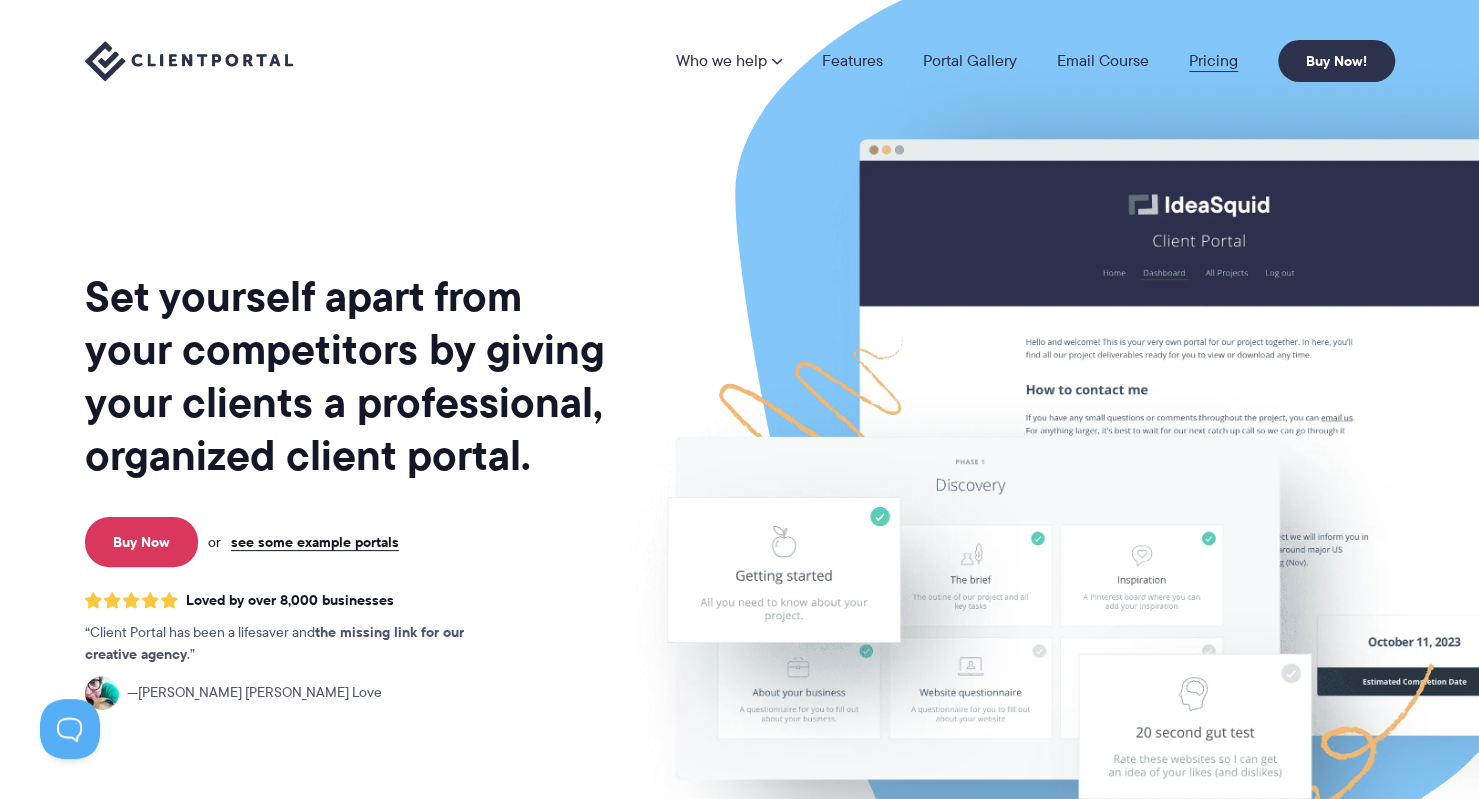 scroll, scrollTop: 0, scrollLeft: 0, axis: both 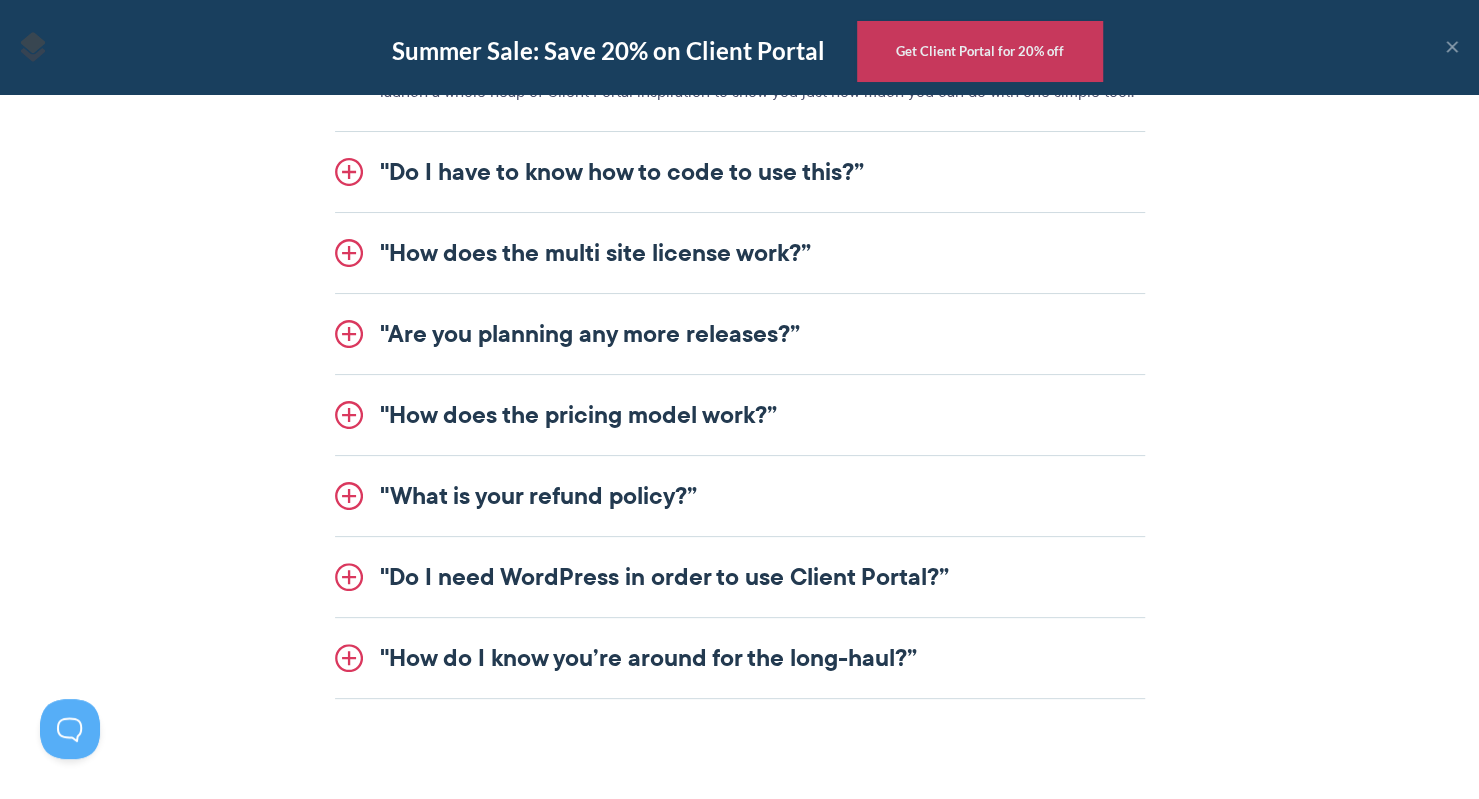 click on ""How does the pricing model work?”" at bounding box center (740, 415) 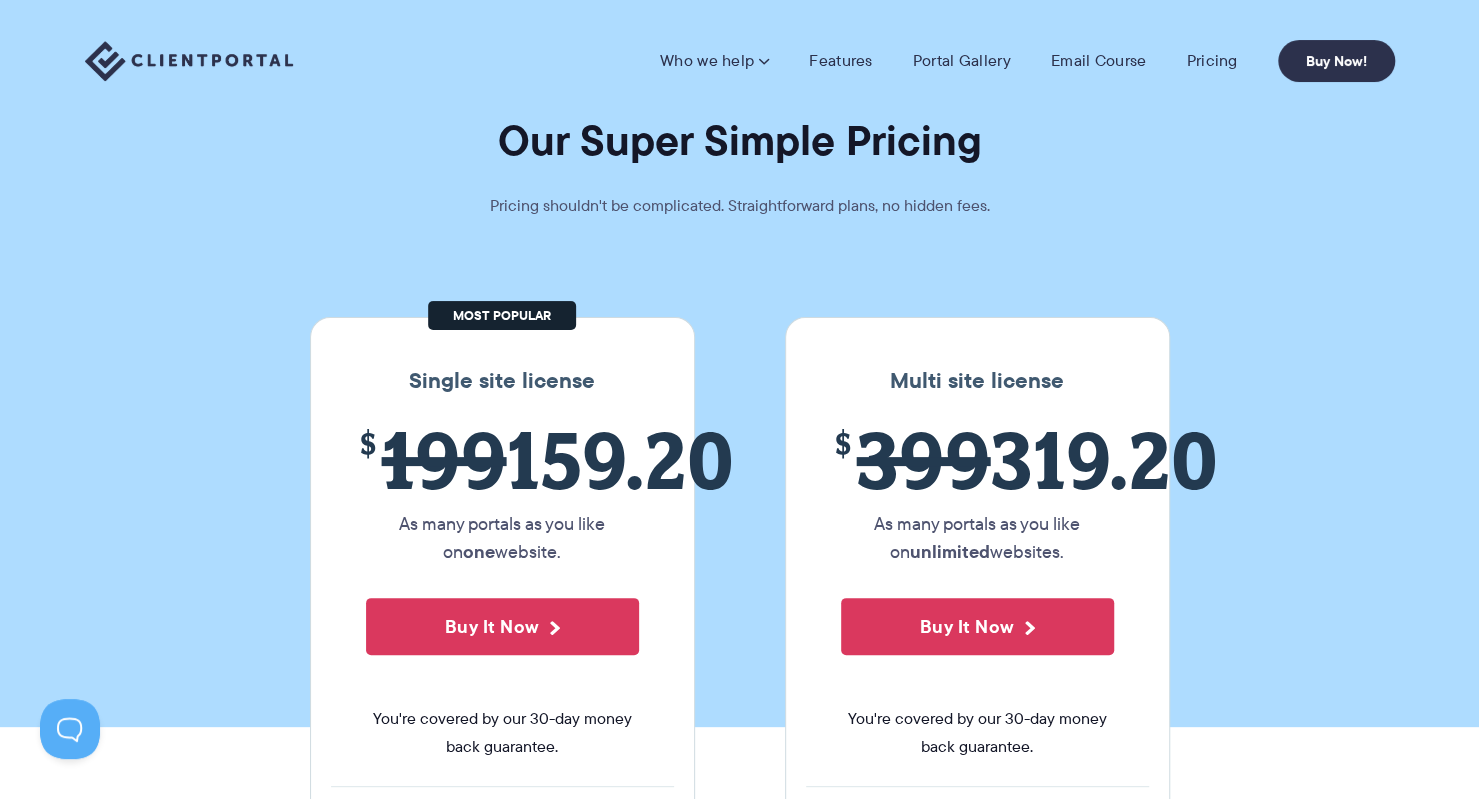 scroll, scrollTop: 0, scrollLeft: 0, axis: both 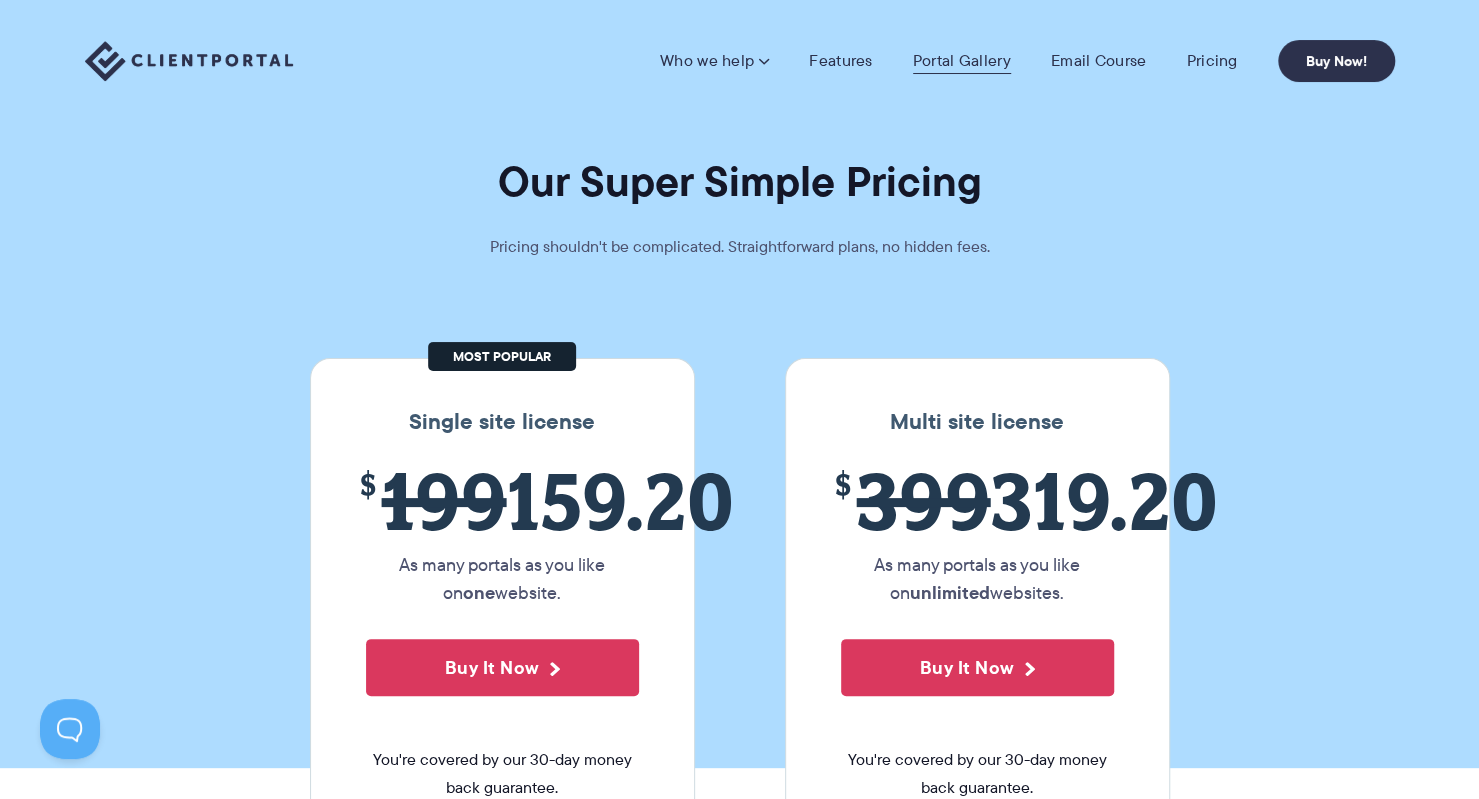 click on "Portal Gallery" at bounding box center (962, 61) 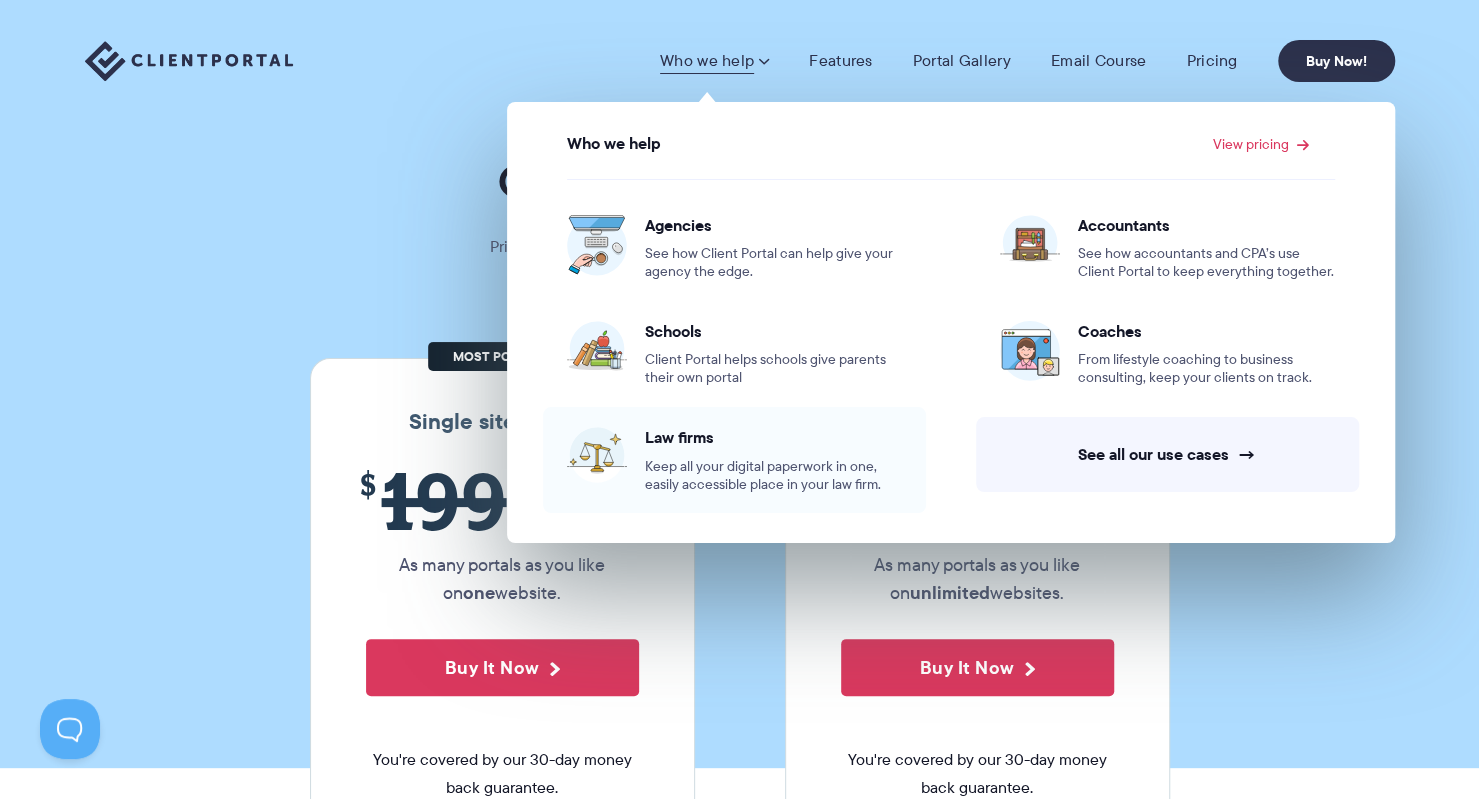 click on "Law firms   Keep all your digital paperwork in one, easily accessible place in your law firm." at bounding box center [773, 460] 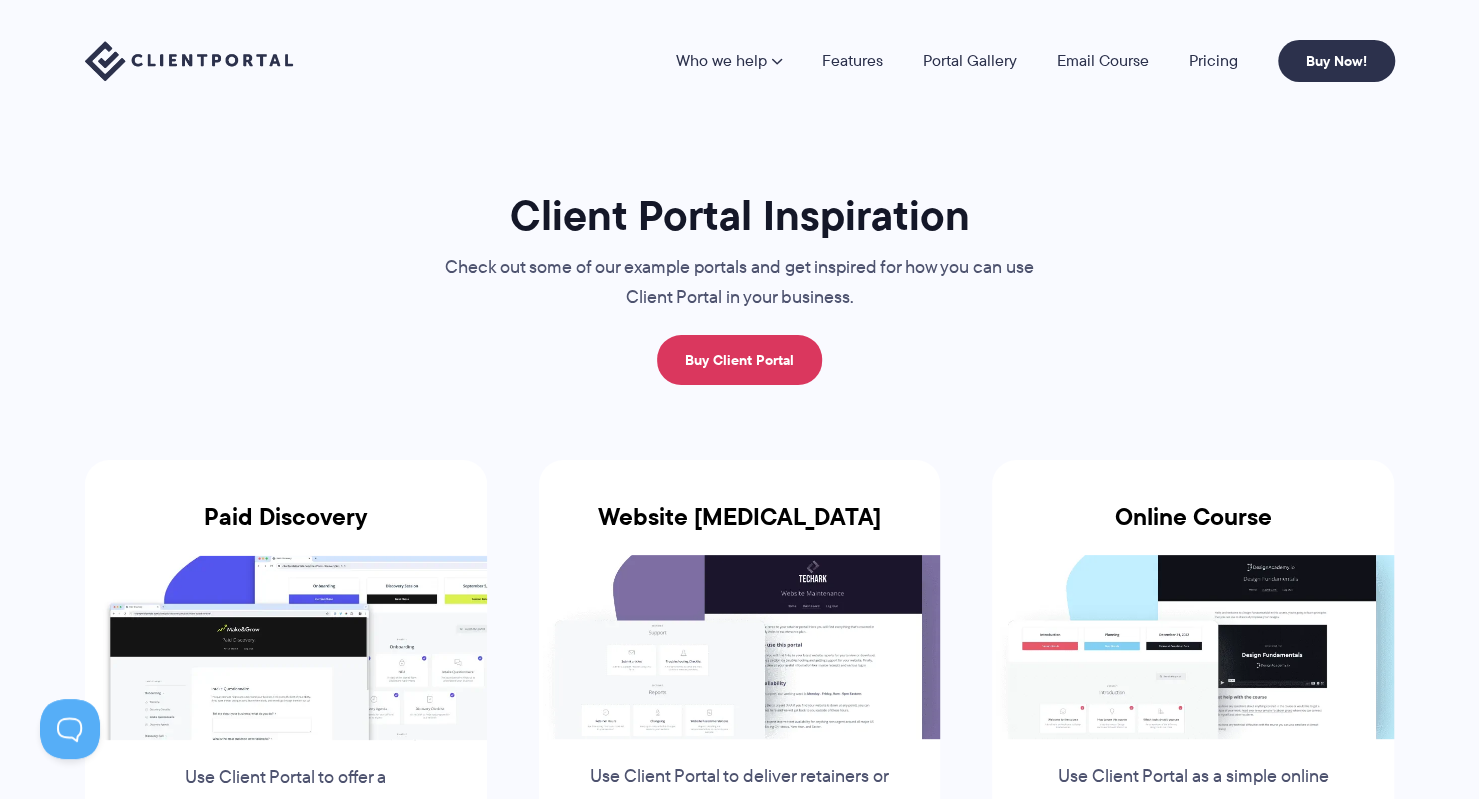 scroll, scrollTop: 0, scrollLeft: 0, axis: both 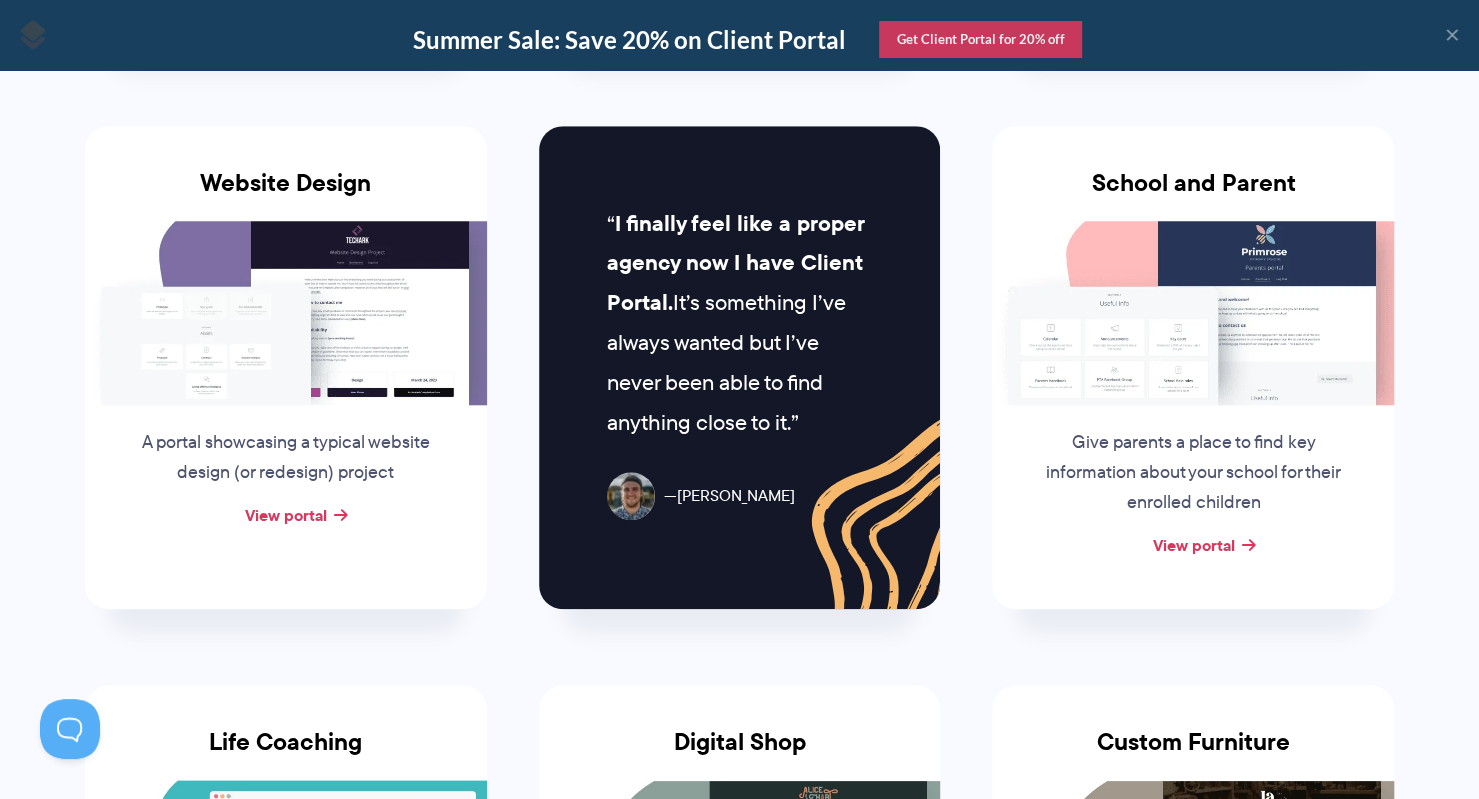 click at bounding box center [286, 313] 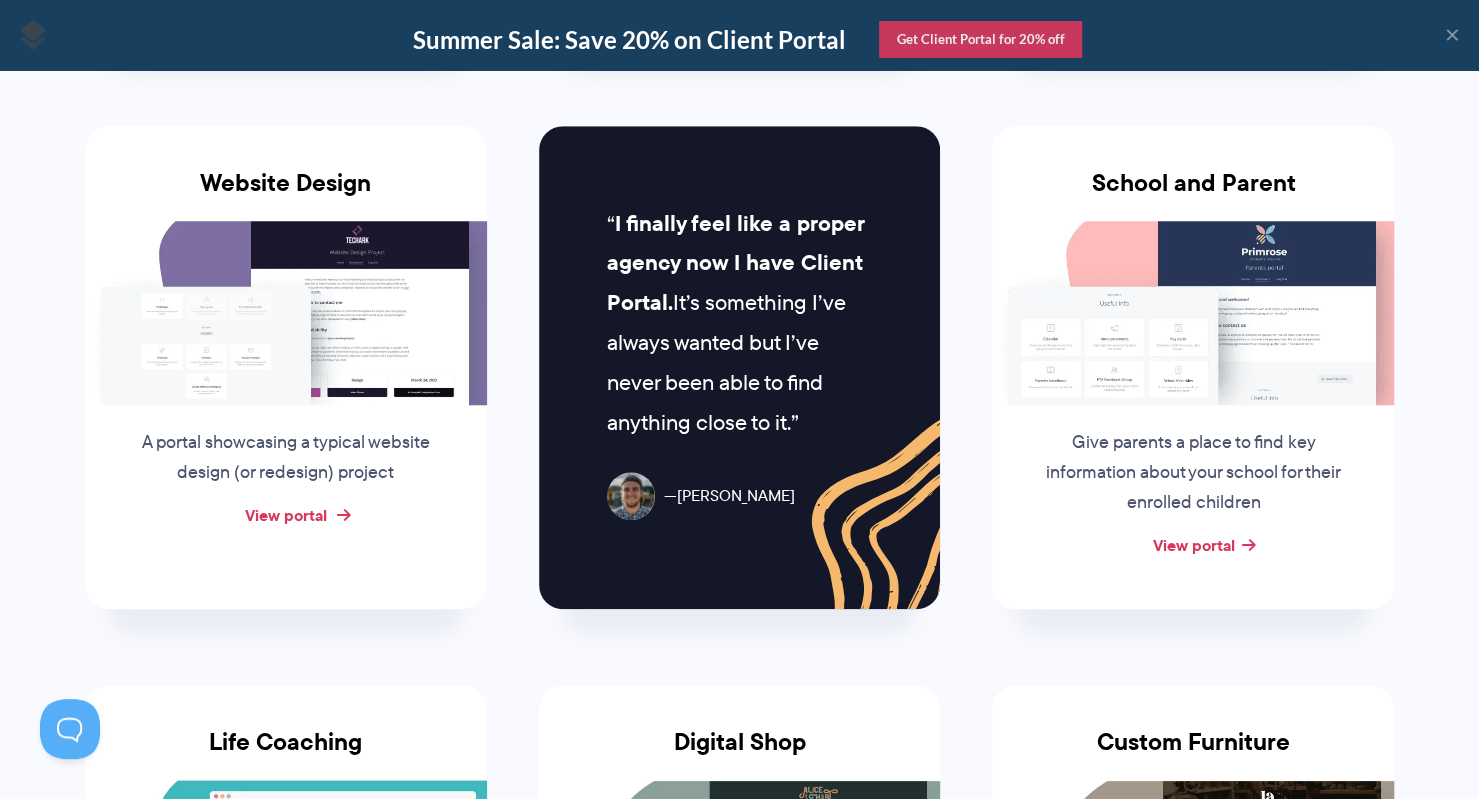 click on "View portal" at bounding box center (286, 515) 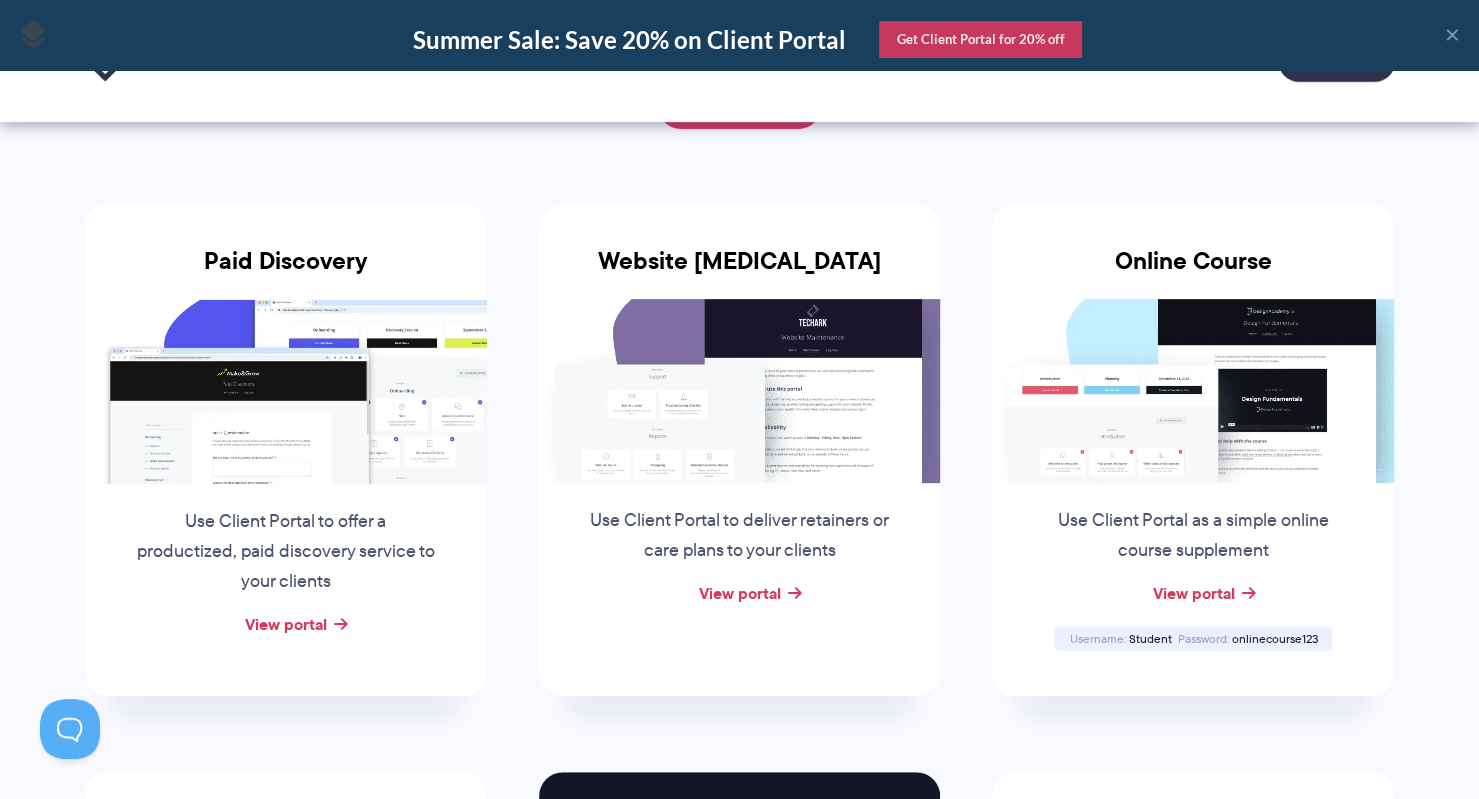 scroll, scrollTop: 250, scrollLeft: 0, axis: vertical 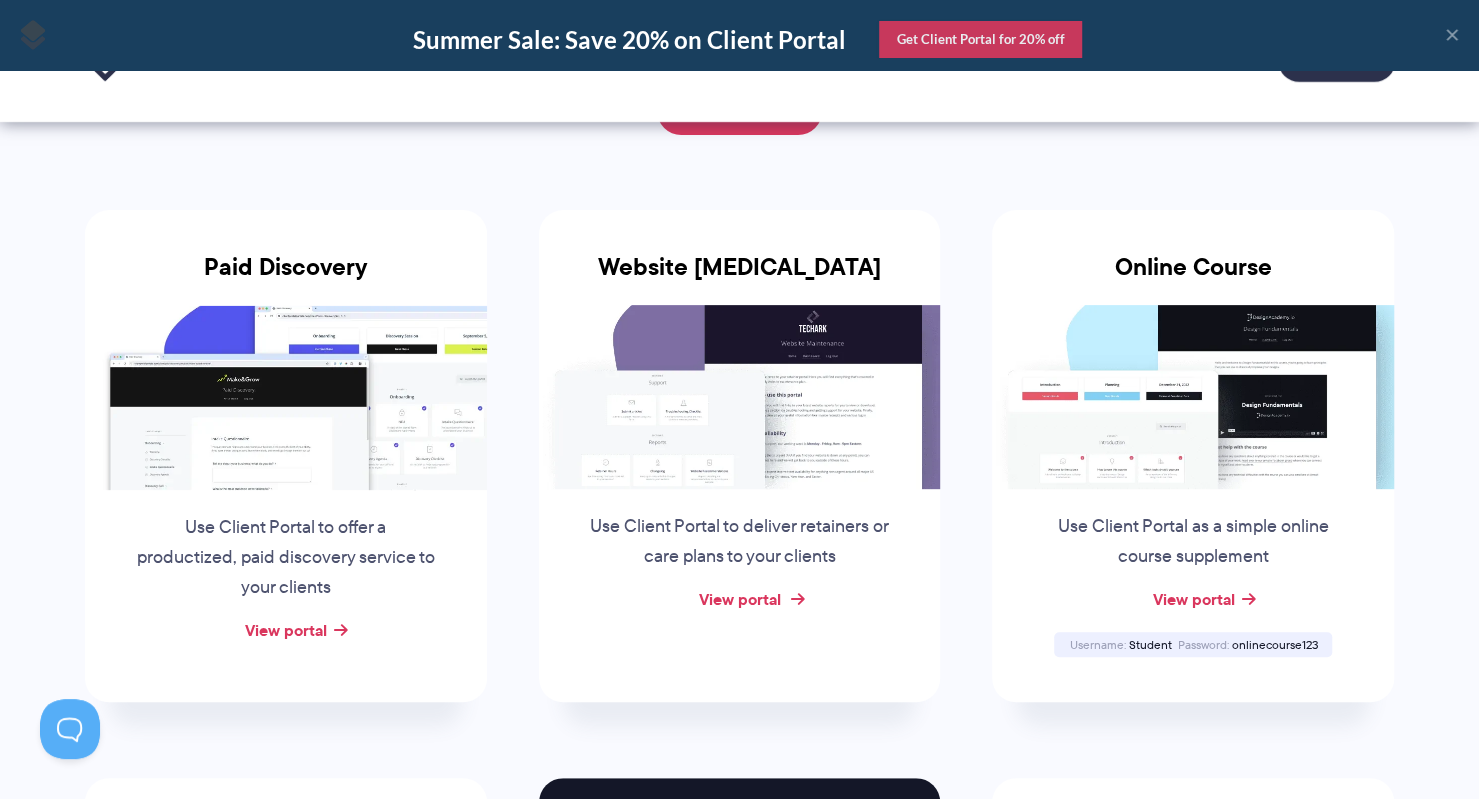 click on "View portal" at bounding box center [739, 599] 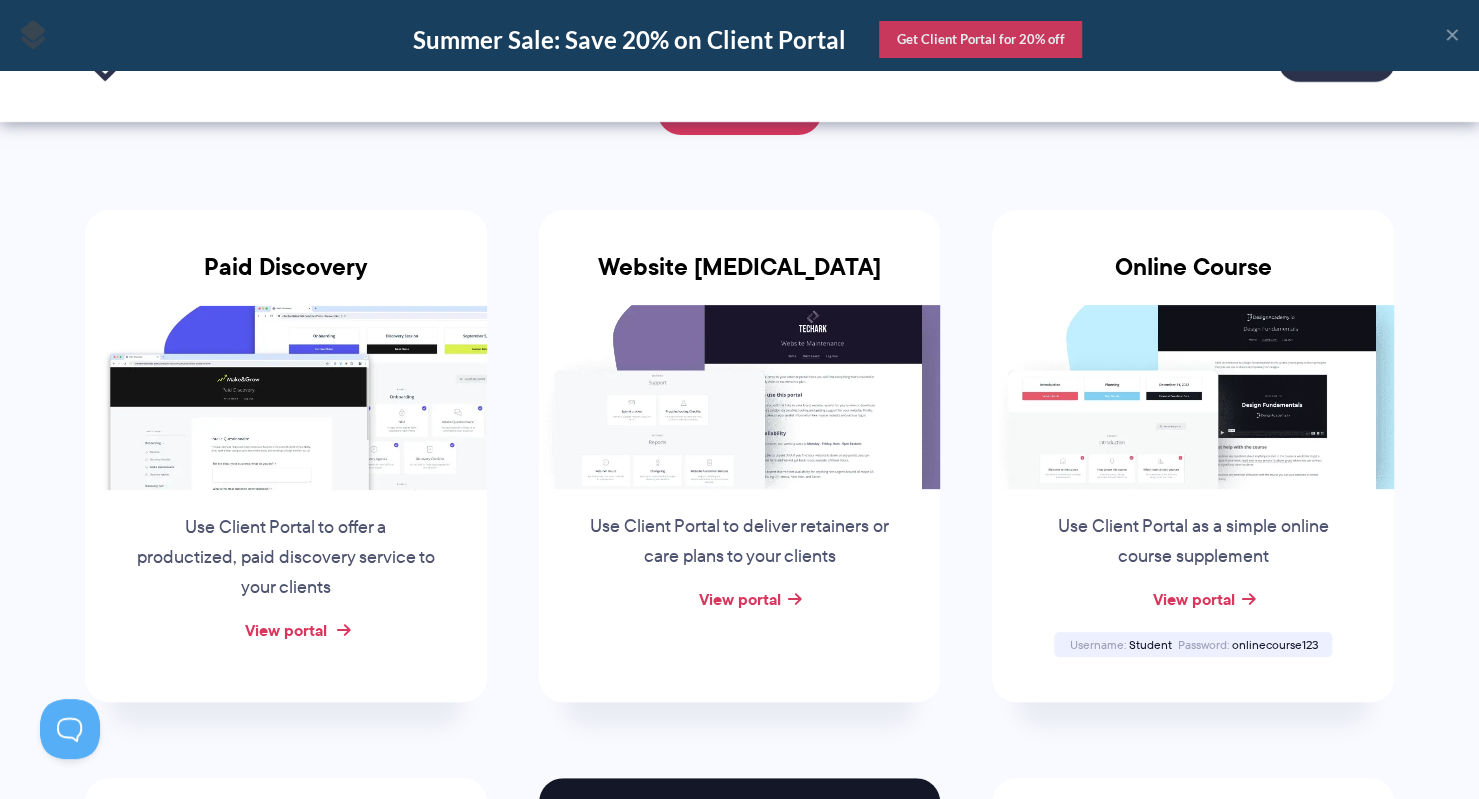 click on "View portal" at bounding box center [286, 630] 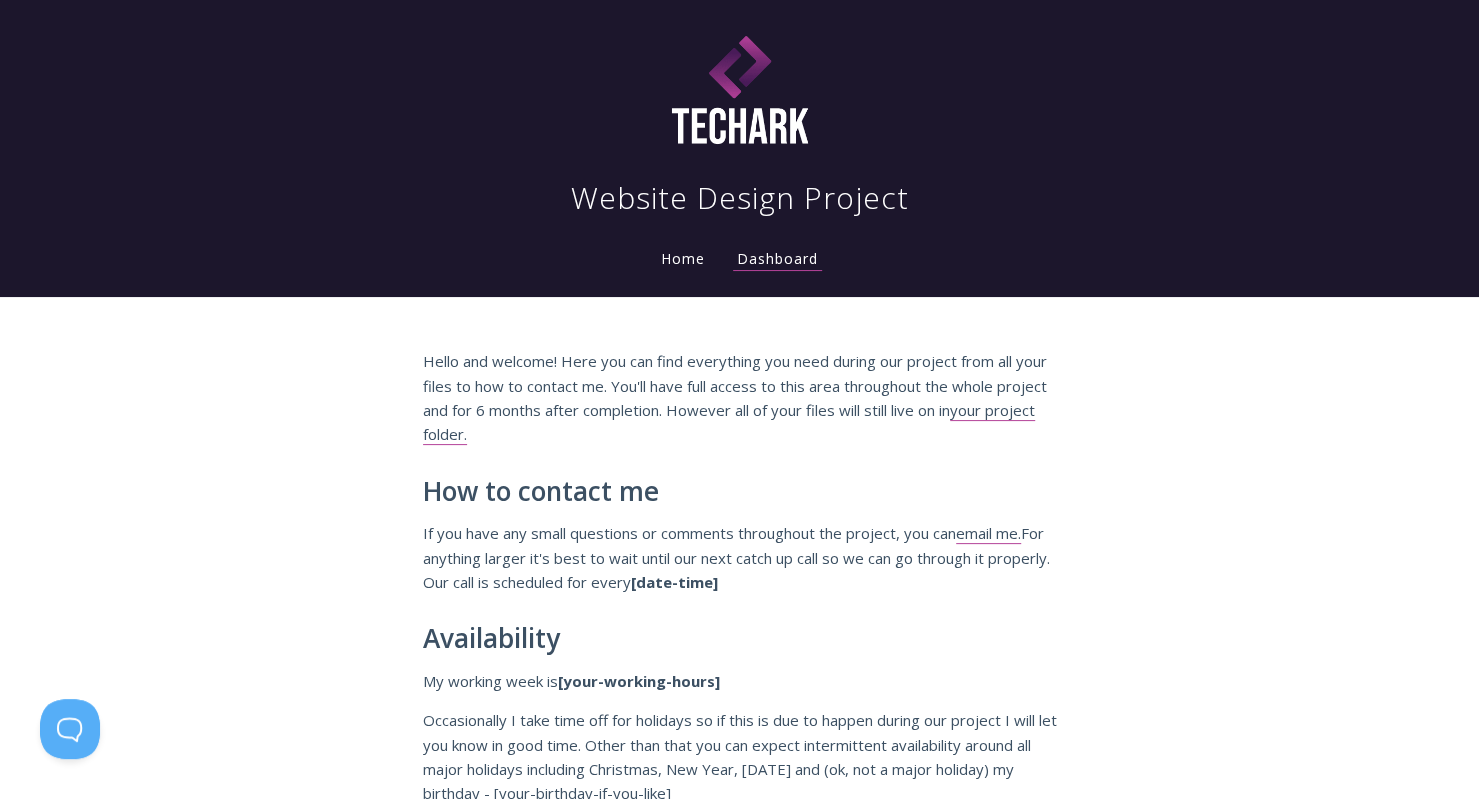 scroll, scrollTop: 0, scrollLeft: 0, axis: both 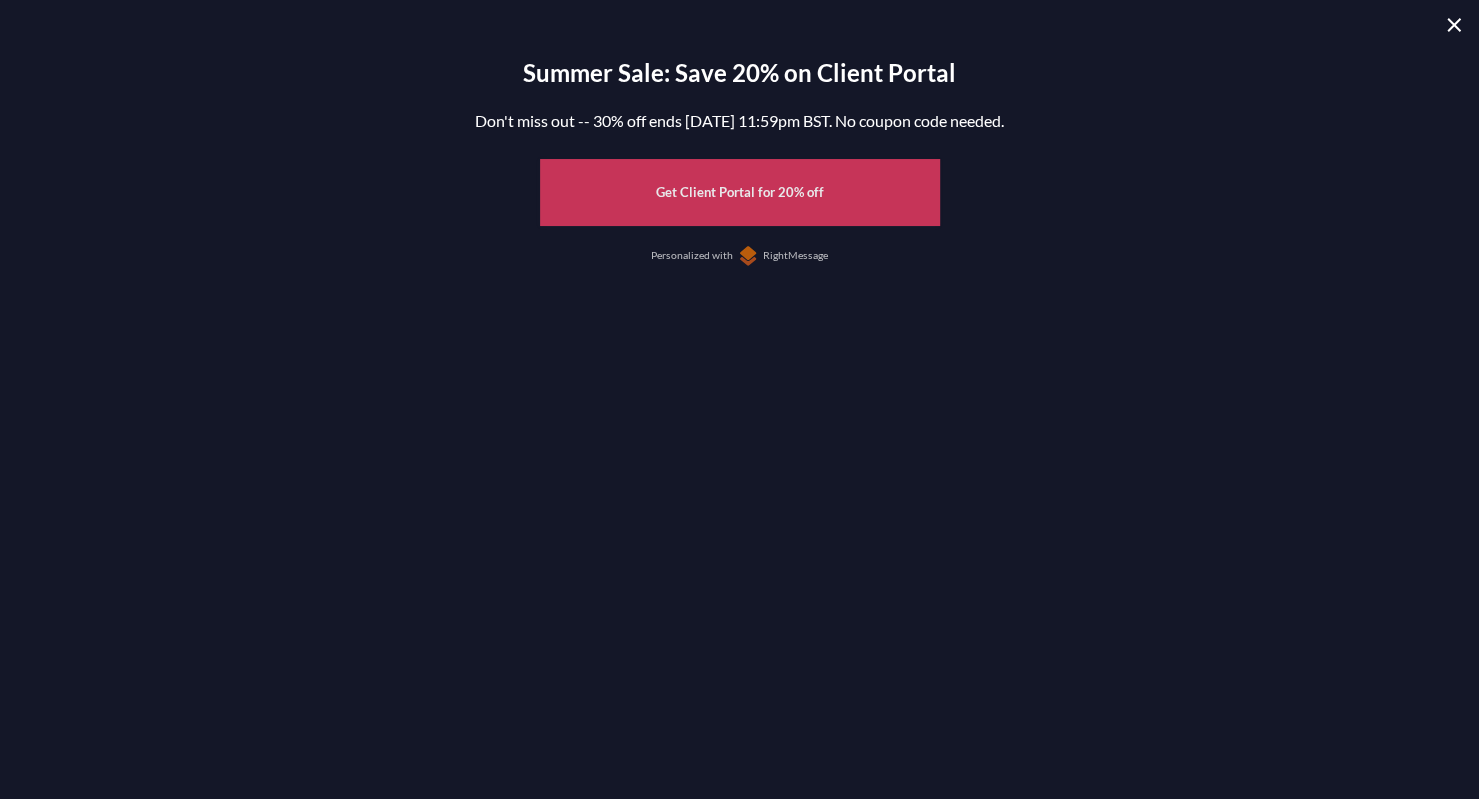 click at bounding box center (1454, 25) 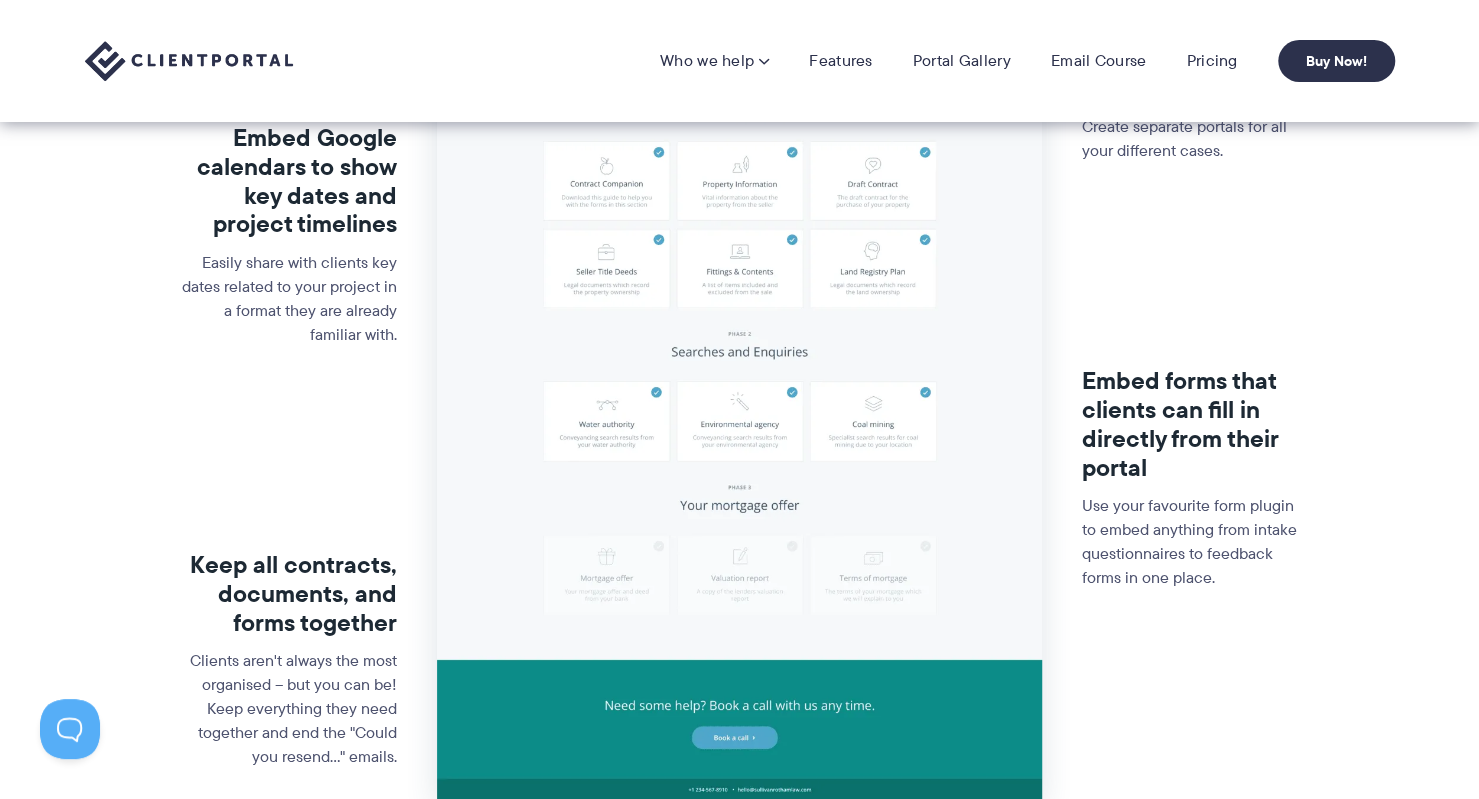 scroll, scrollTop: 0, scrollLeft: 0, axis: both 